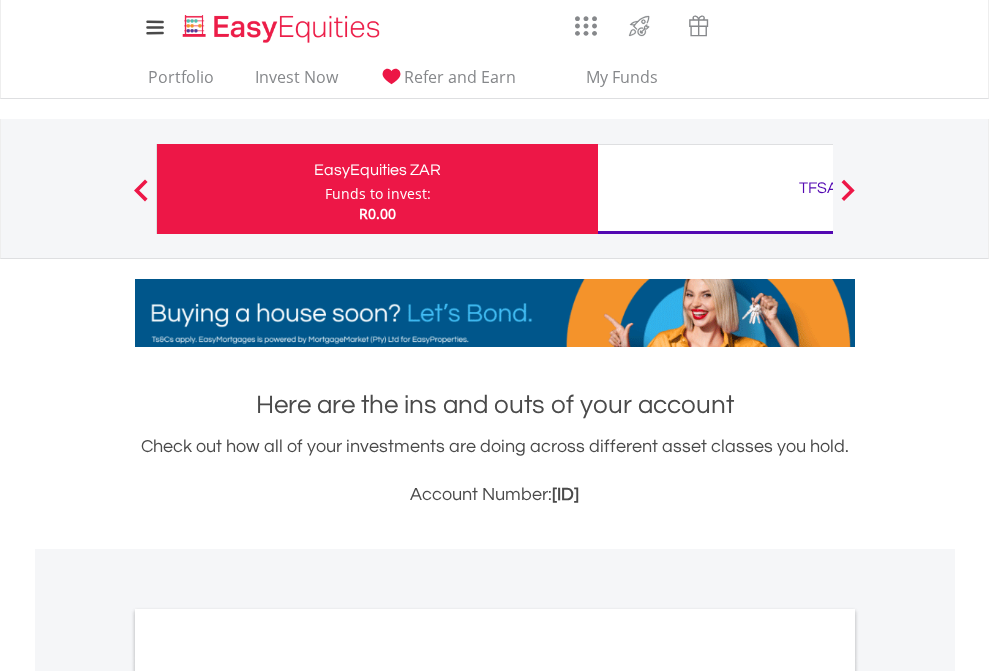 scroll, scrollTop: 0, scrollLeft: 0, axis: both 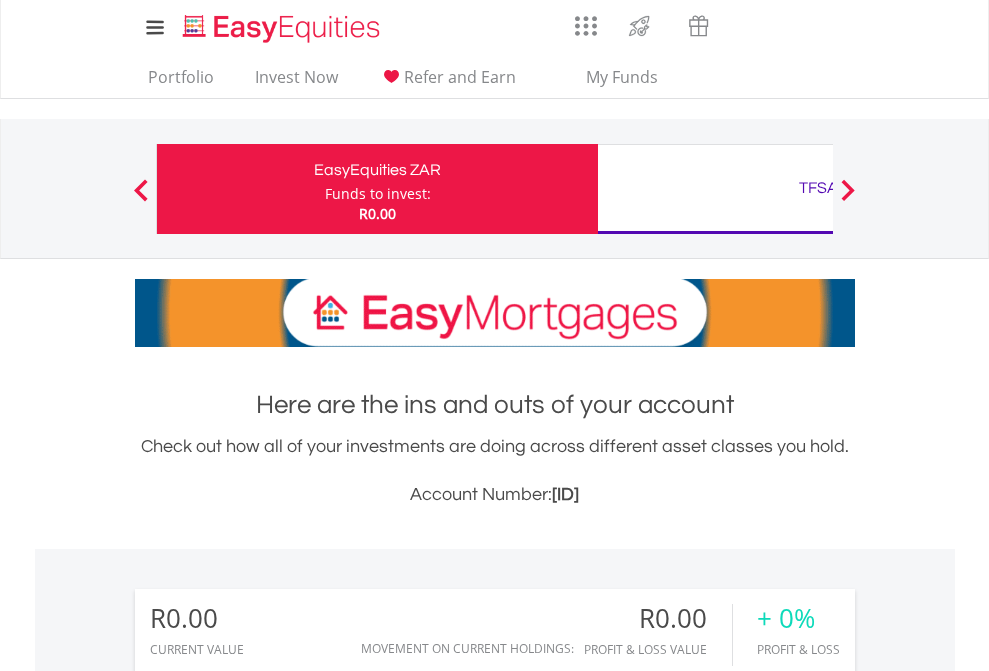 click on "Funds to invest:" at bounding box center [378, 194] 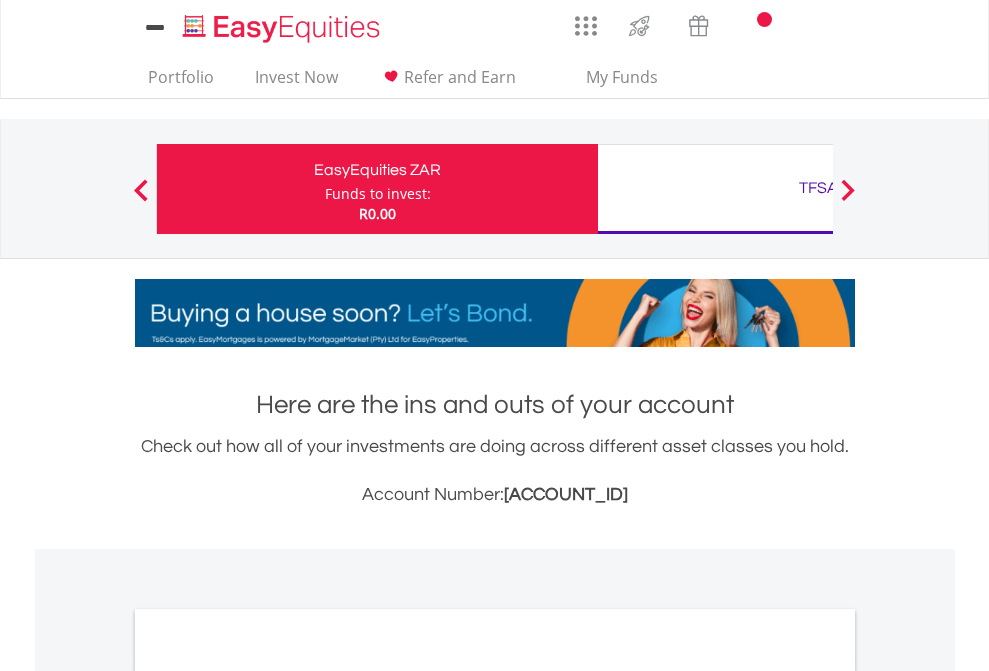 scroll, scrollTop: 0, scrollLeft: 0, axis: both 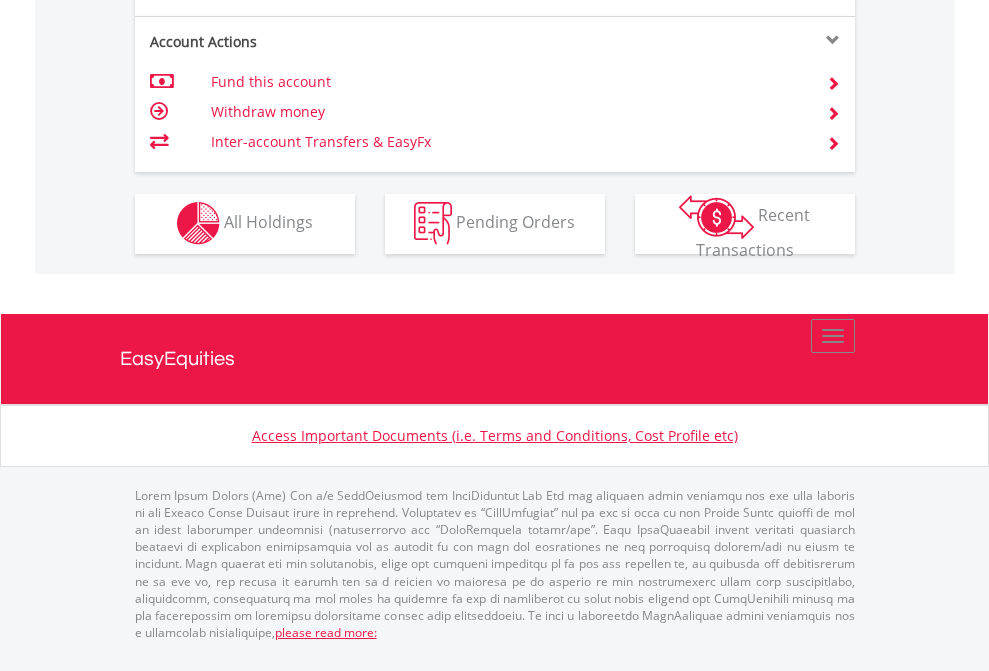 click on "Investment types" at bounding box center (706, -353) 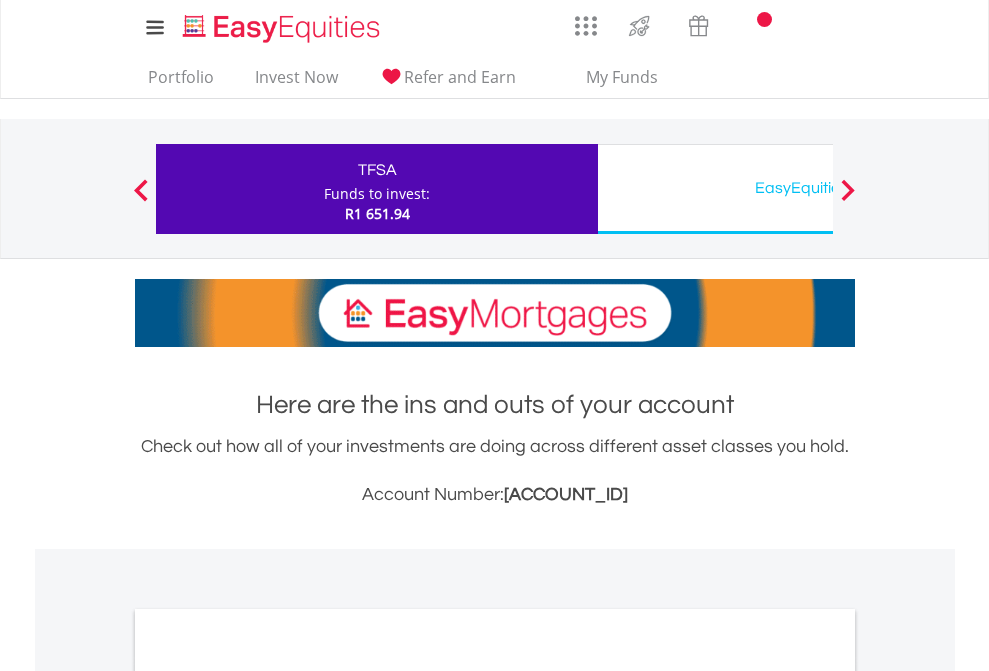 scroll, scrollTop: 0, scrollLeft: 0, axis: both 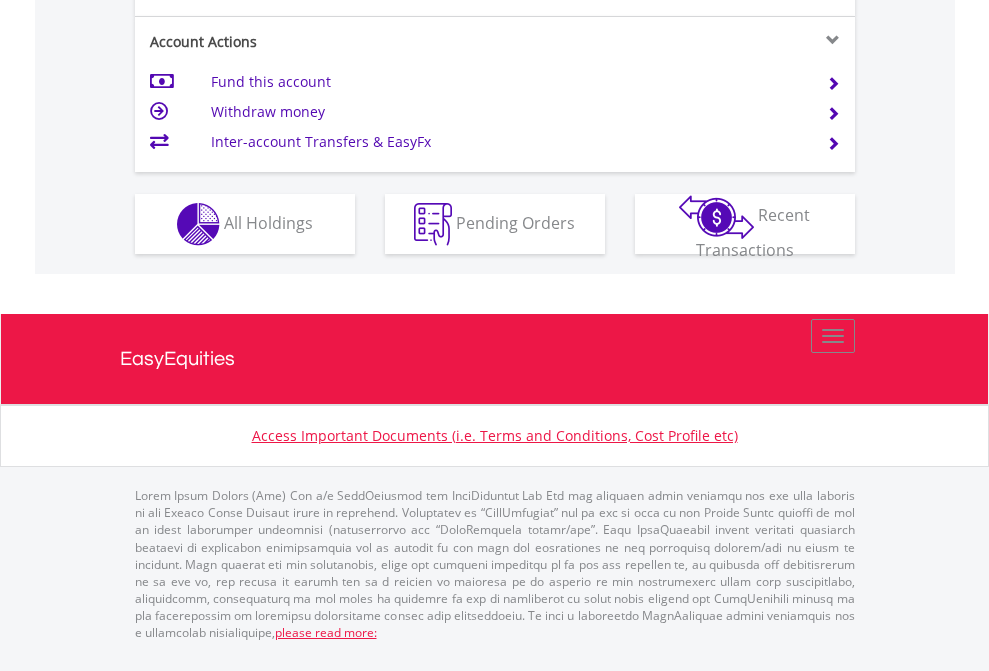 click on "Investment types" at bounding box center (706, -337) 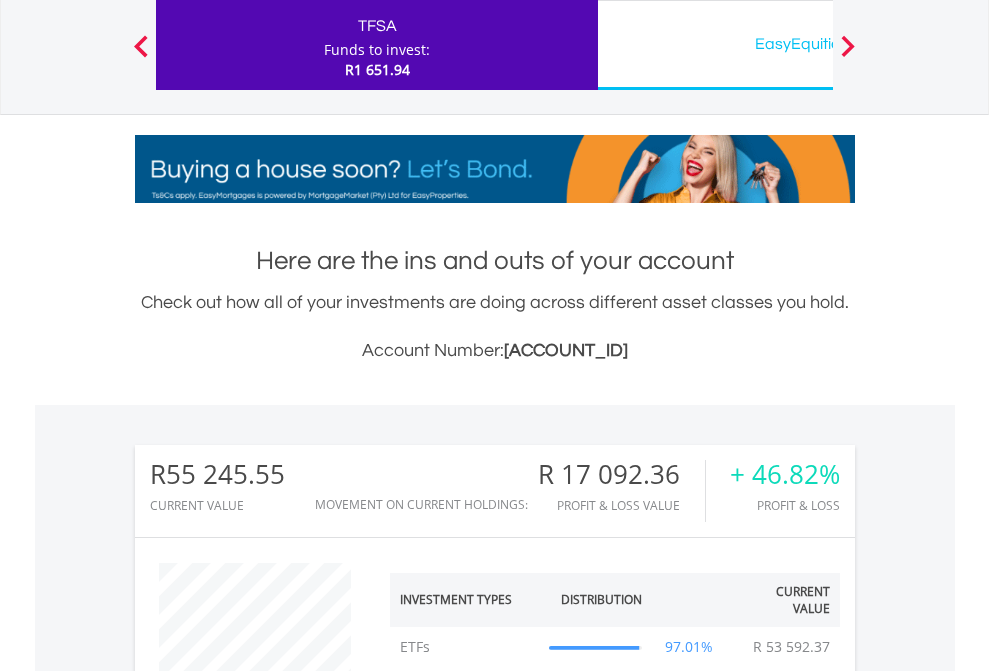 click on "EasyEquities USD" at bounding box center [818, 44] 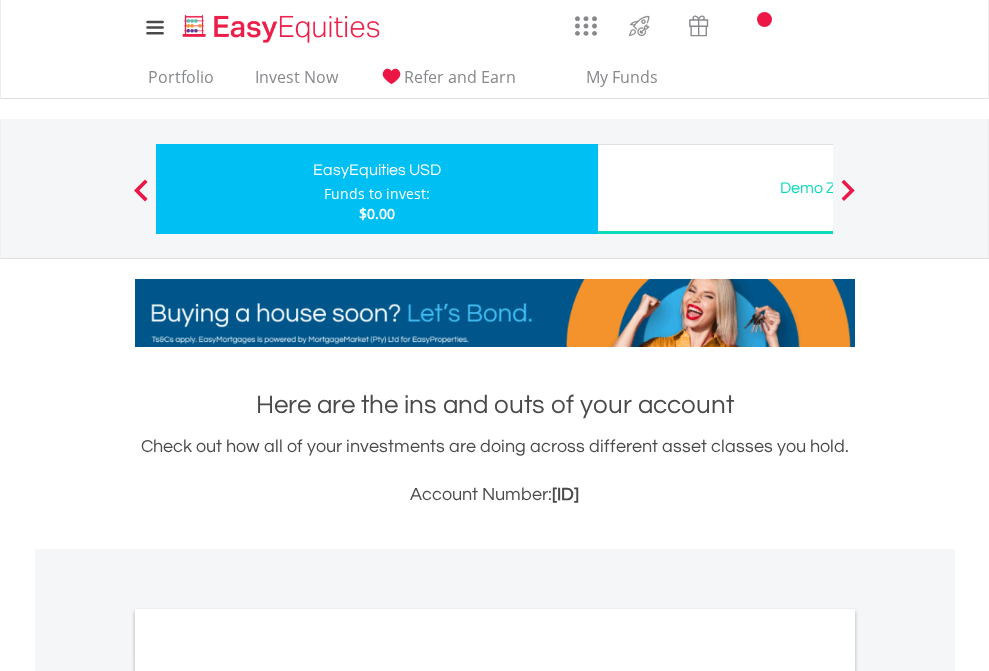 scroll, scrollTop: 0, scrollLeft: 0, axis: both 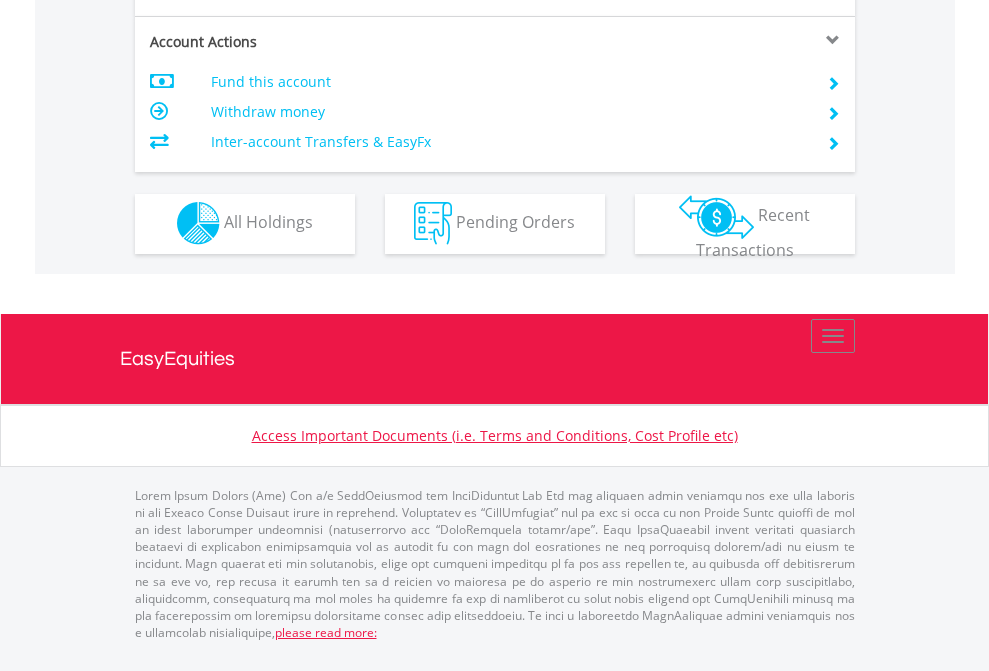 click on "Investment types" at bounding box center [706, -353] 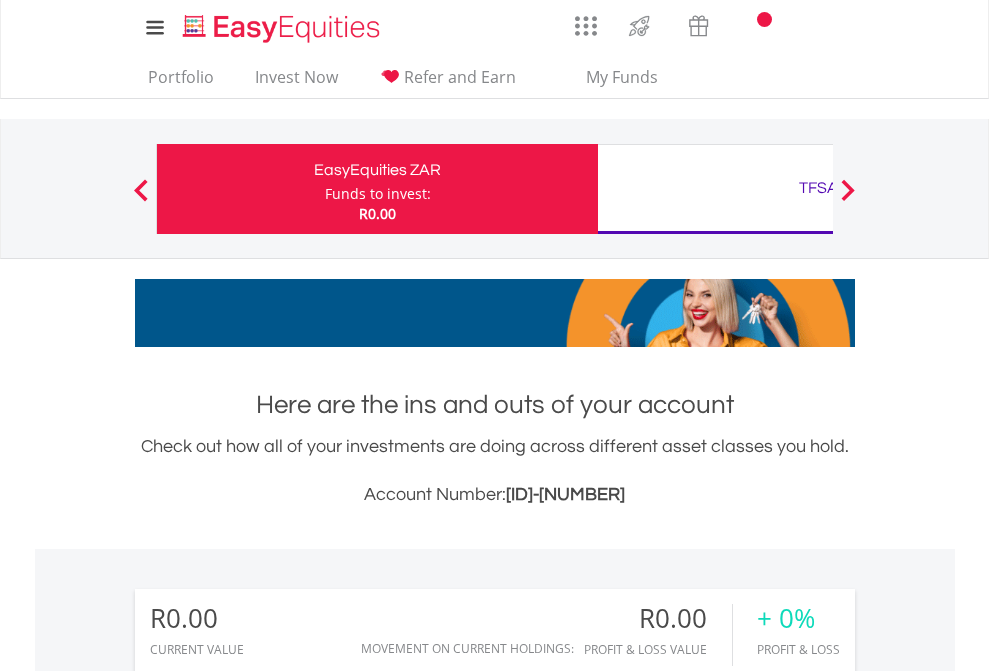 scroll, scrollTop: 1202, scrollLeft: 0, axis: vertical 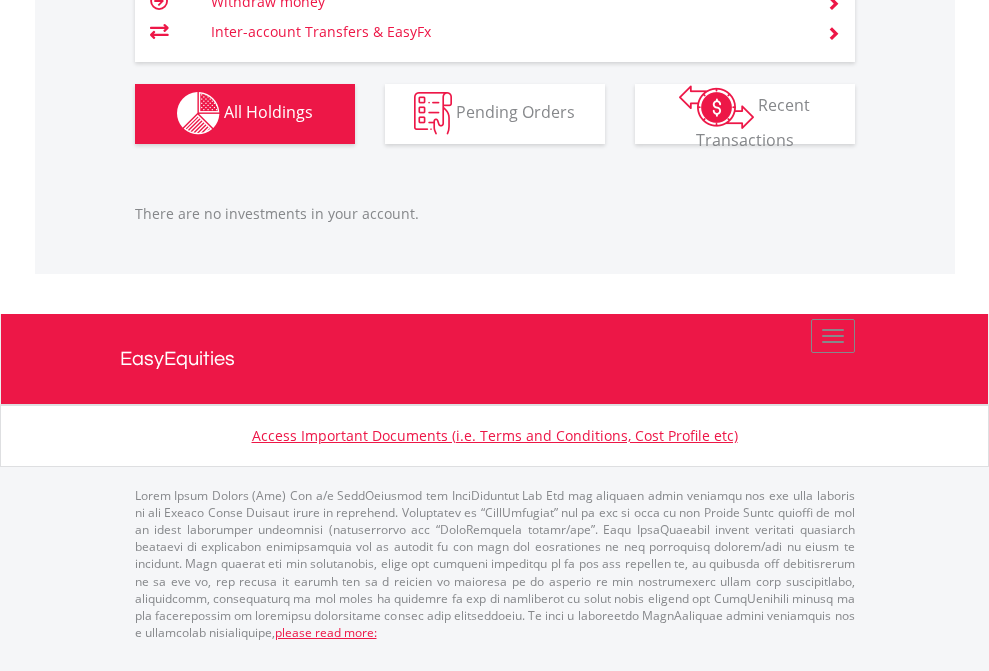click on "TFSA" at bounding box center (818, -1142) 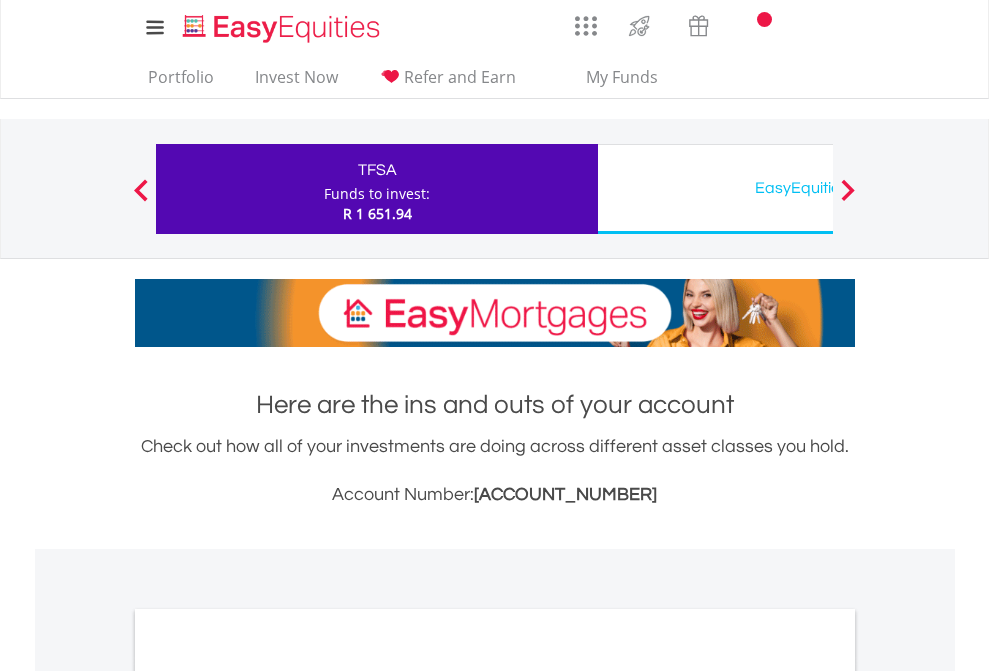 scroll, scrollTop: 1202, scrollLeft: 0, axis: vertical 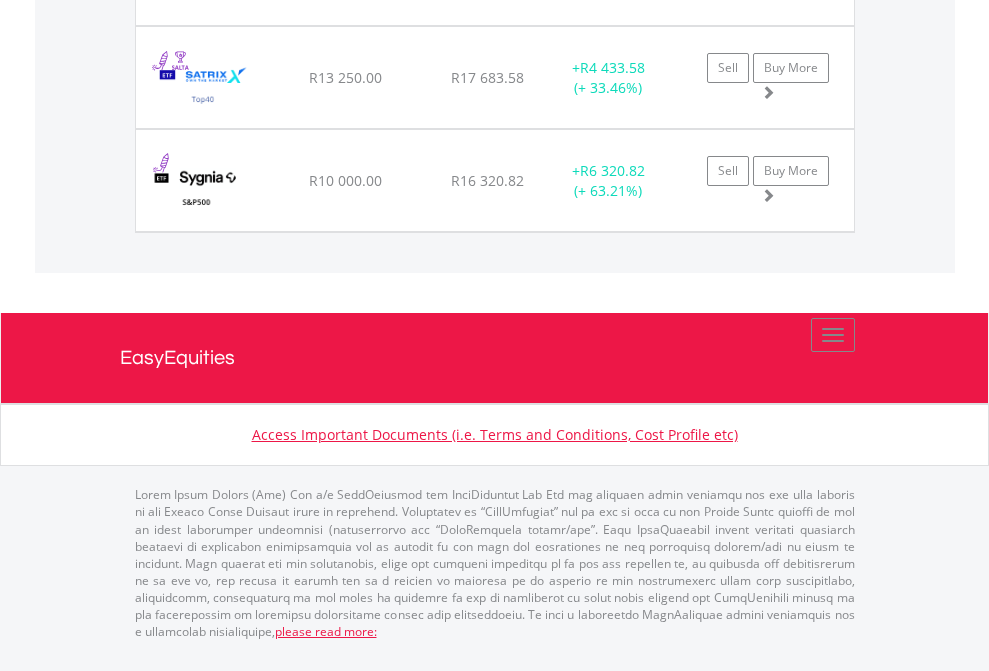 click on "EasyEquities USD" at bounding box center [818, -1625] 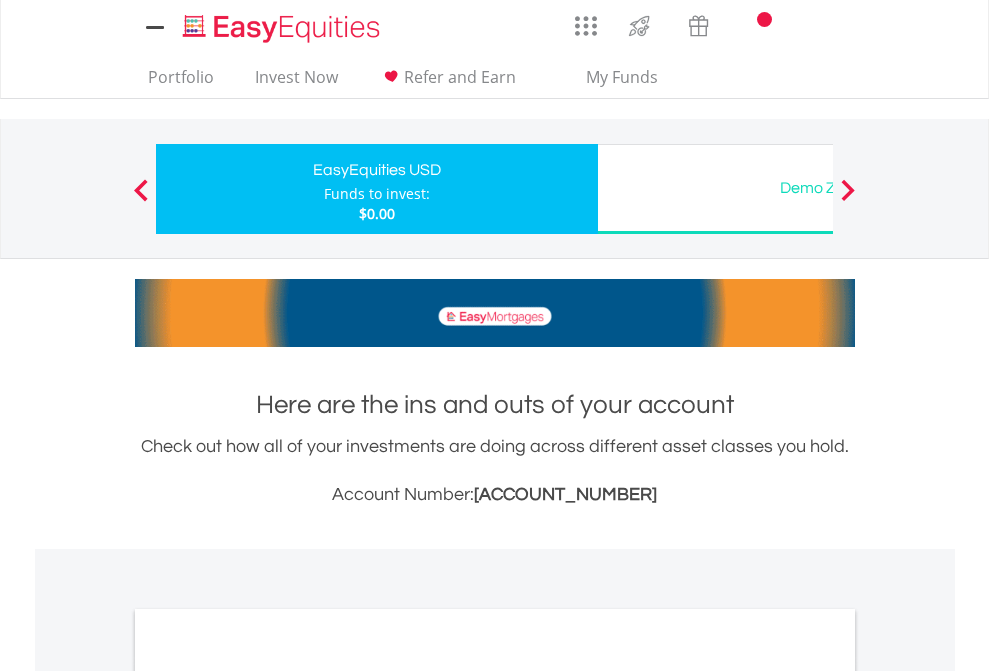 scroll, scrollTop: 1202, scrollLeft: 0, axis: vertical 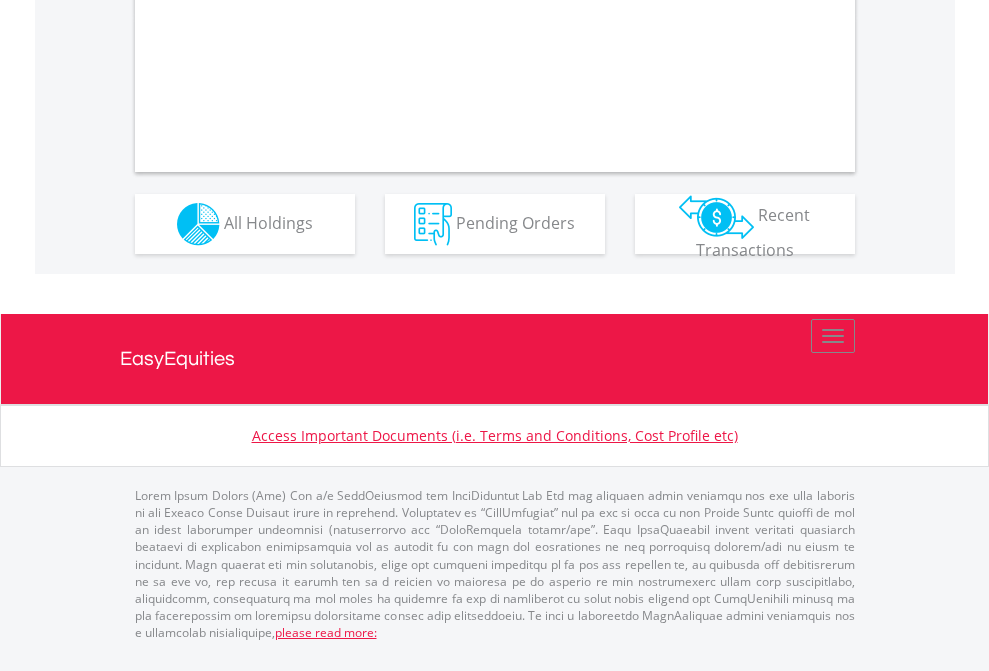 click on "All Holdings" at bounding box center [268, 222] 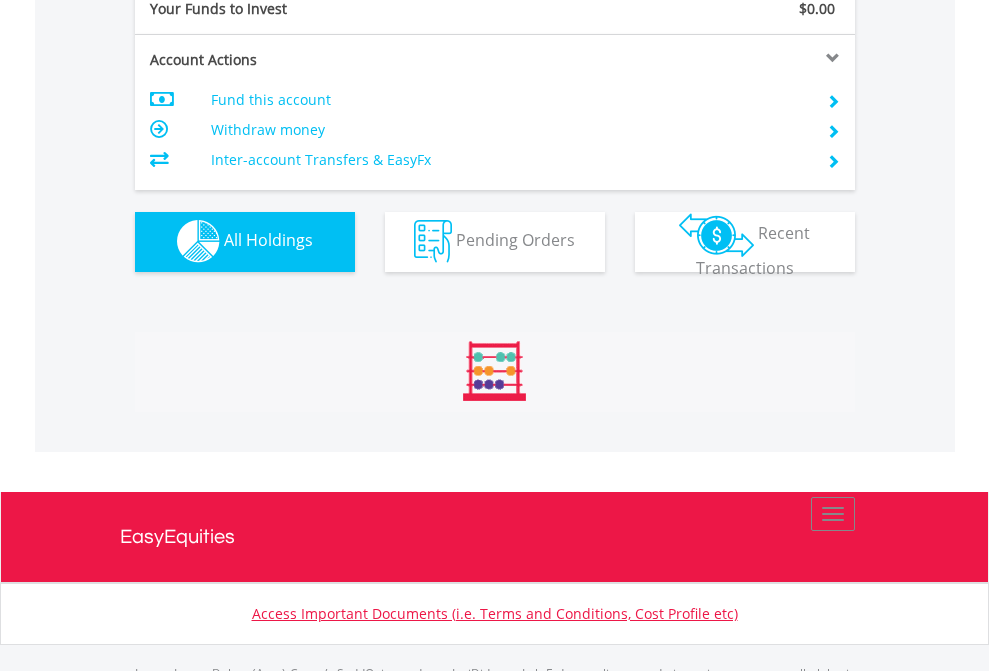 scroll, scrollTop: 999808, scrollLeft: 999687, axis: both 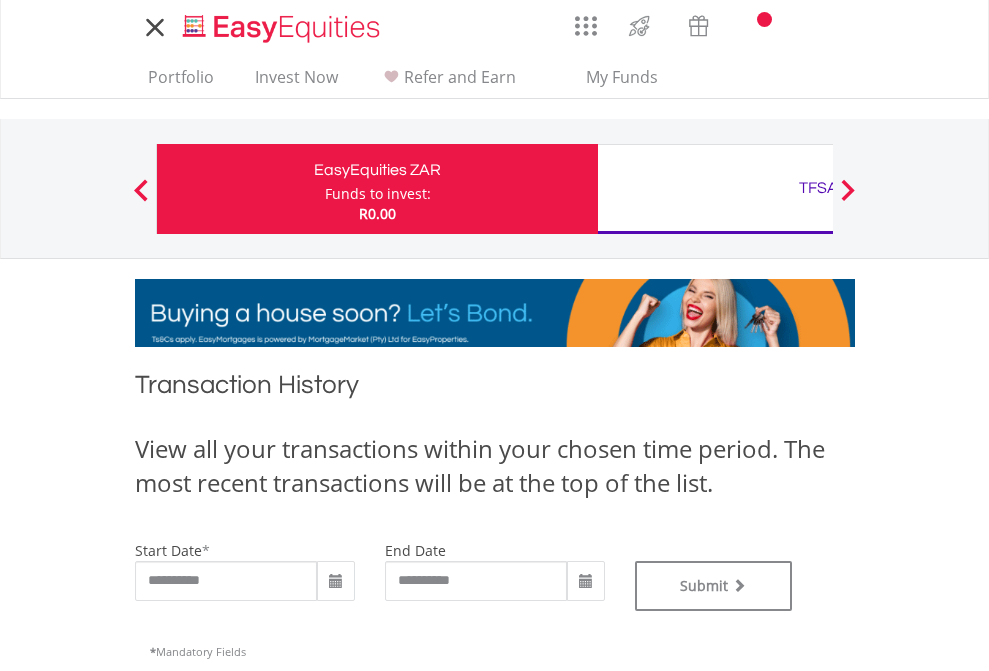 type on "**********" 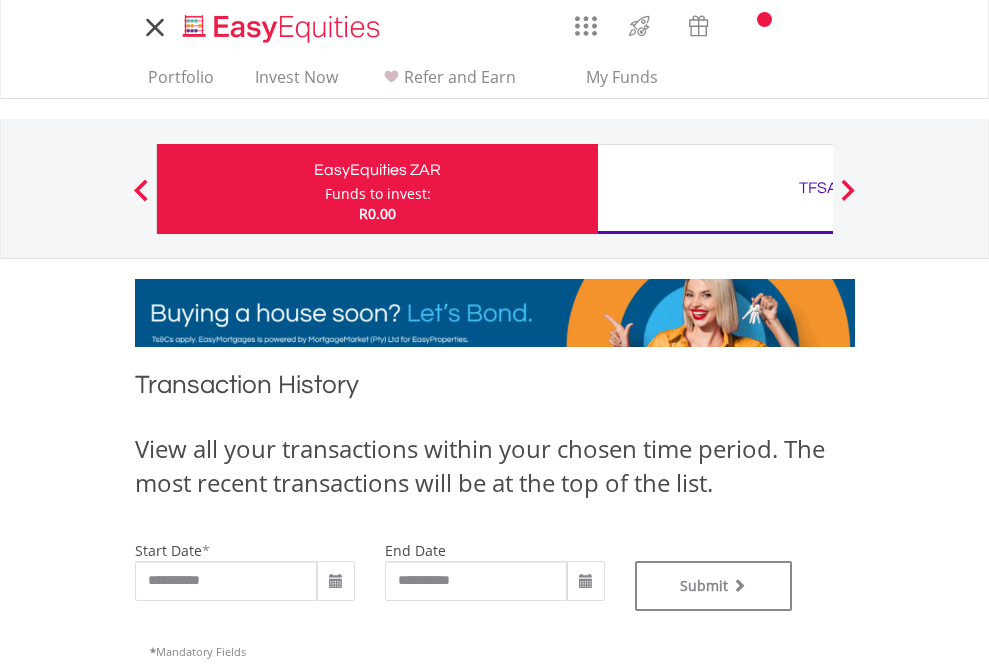 scroll, scrollTop: 0, scrollLeft: 0, axis: both 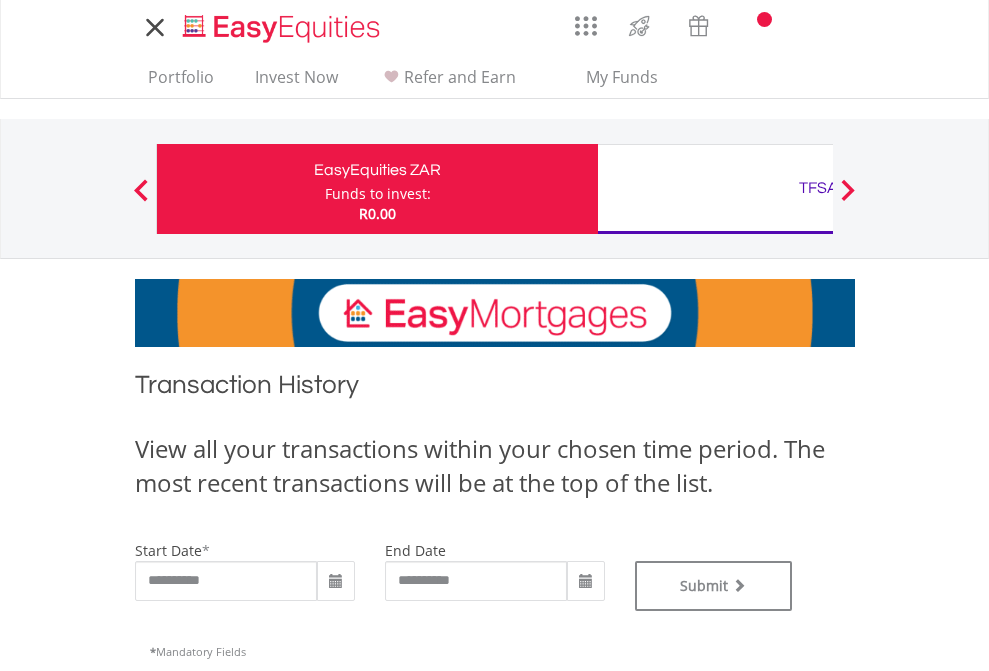 type on "**********" 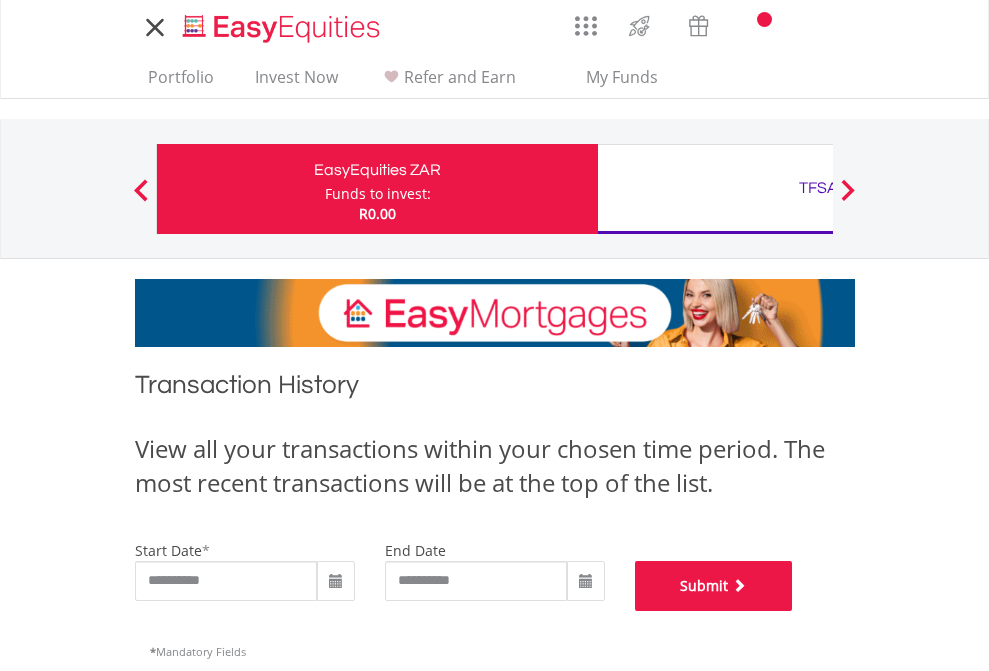 click on "Submit" at bounding box center [714, 586] 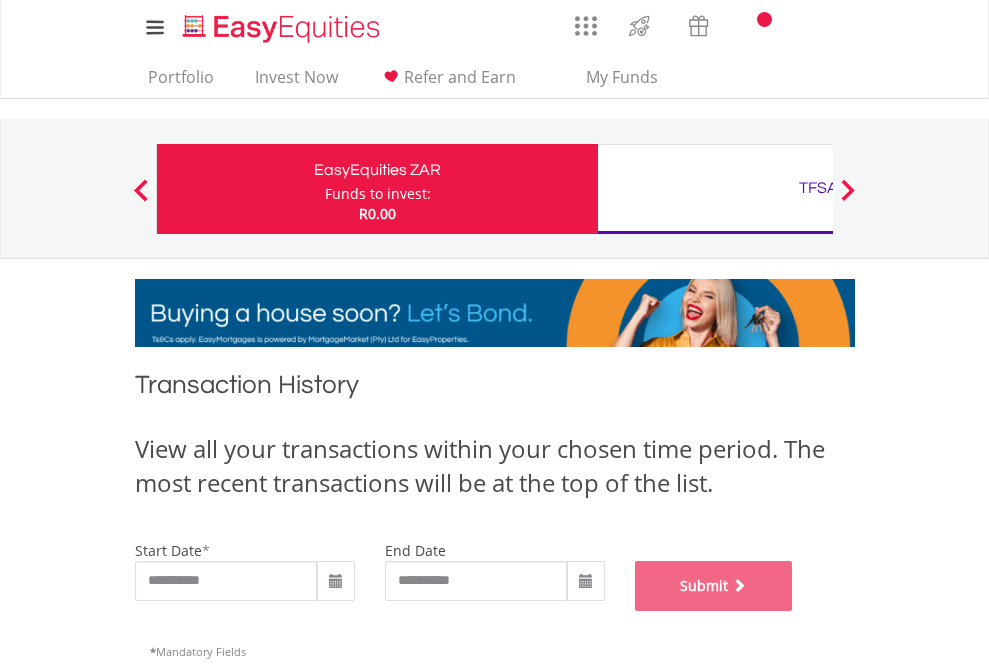 scroll, scrollTop: 811, scrollLeft: 0, axis: vertical 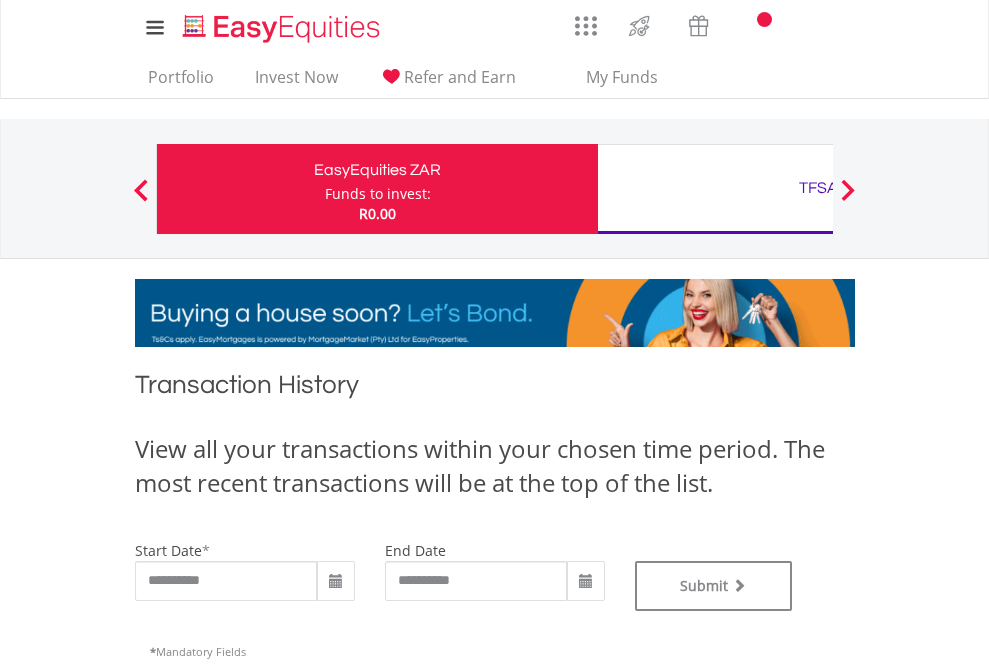 click on "TFSA" at bounding box center (818, 188) 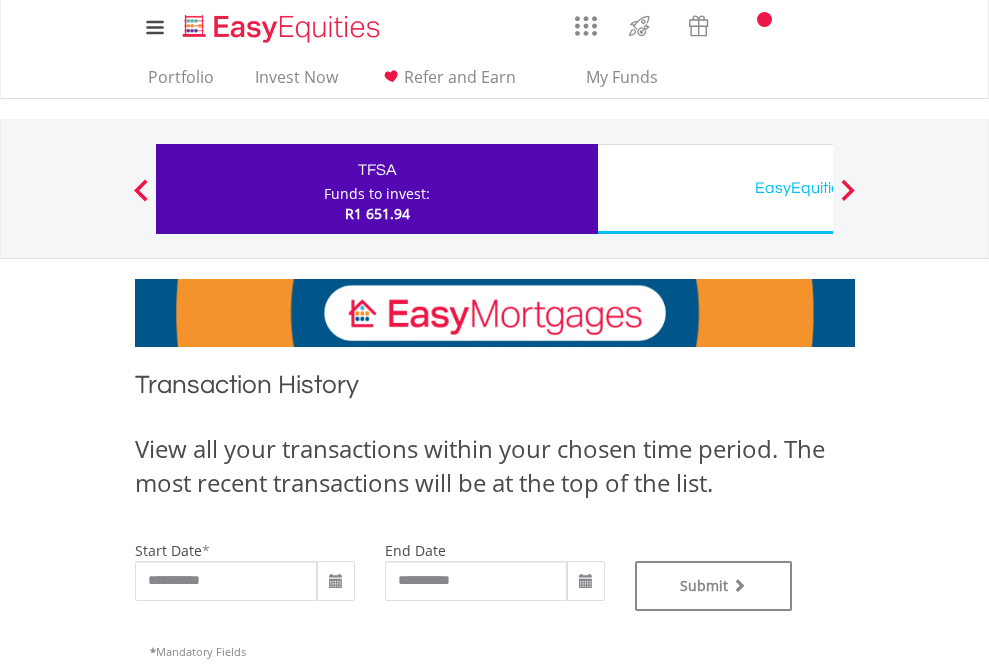 scroll, scrollTop: 0, scrollLeft: 0, axis: both 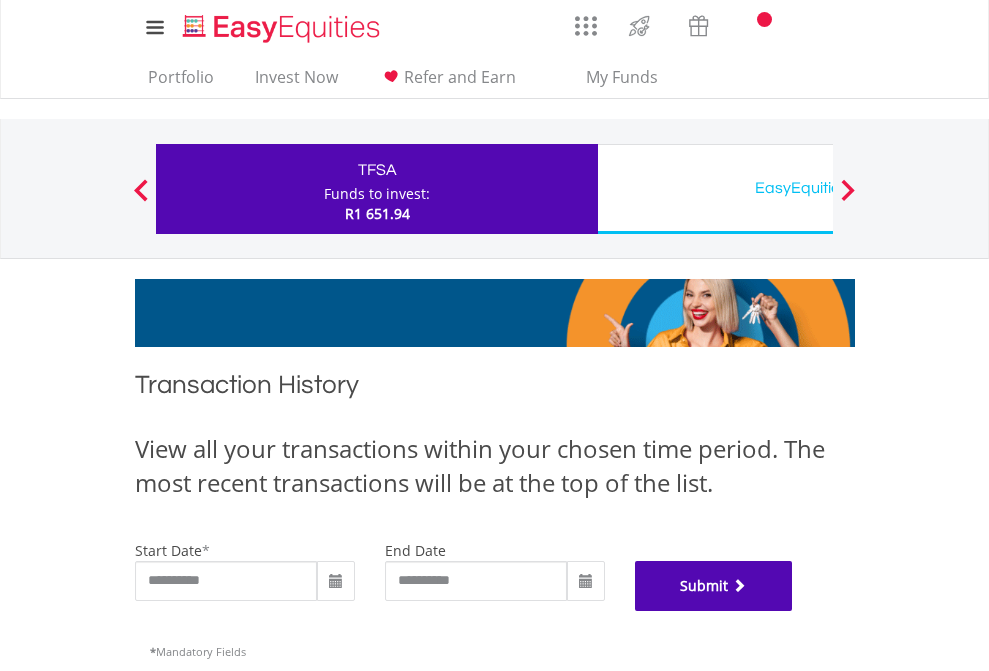 click on "Submit" at bounding box center (714, 586) 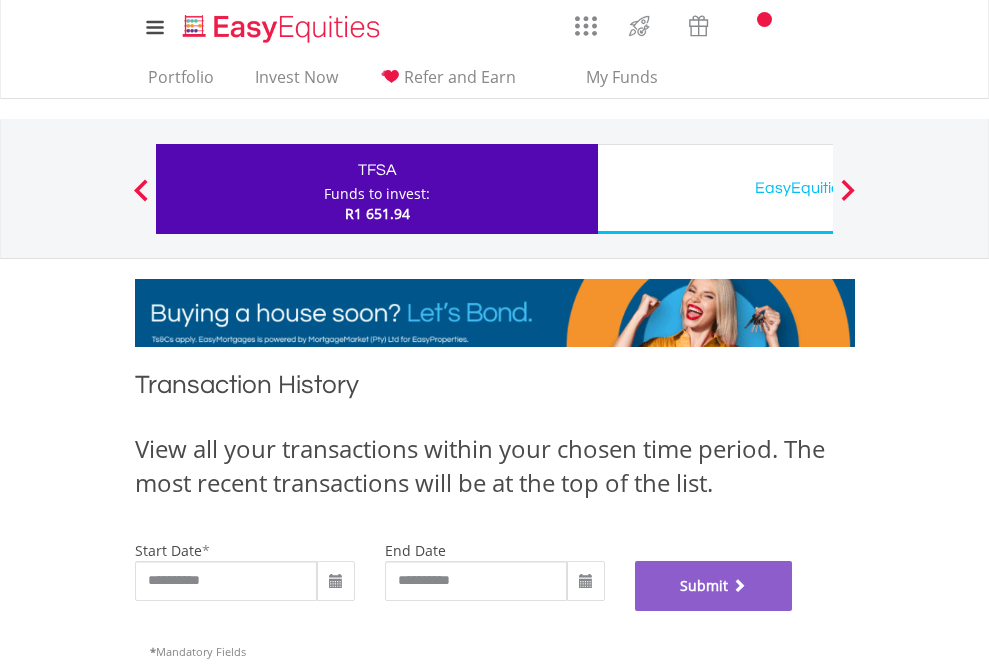 scroll, scrollTop: 811, scrollLeft: 0, axis: vertical 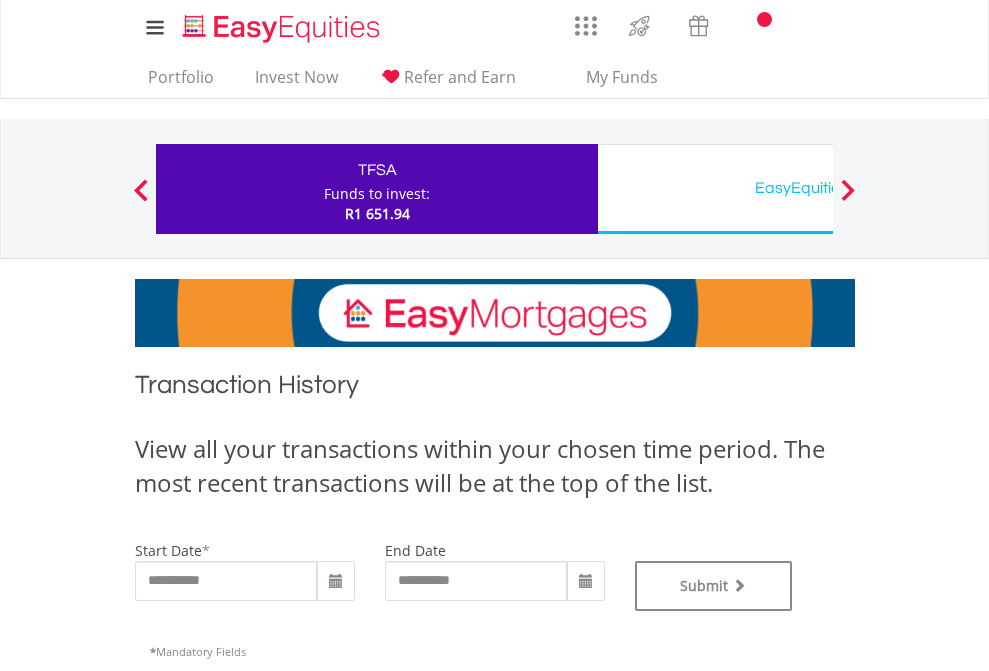 click on "EasyEquities USD" at bounding box center [818, 188] 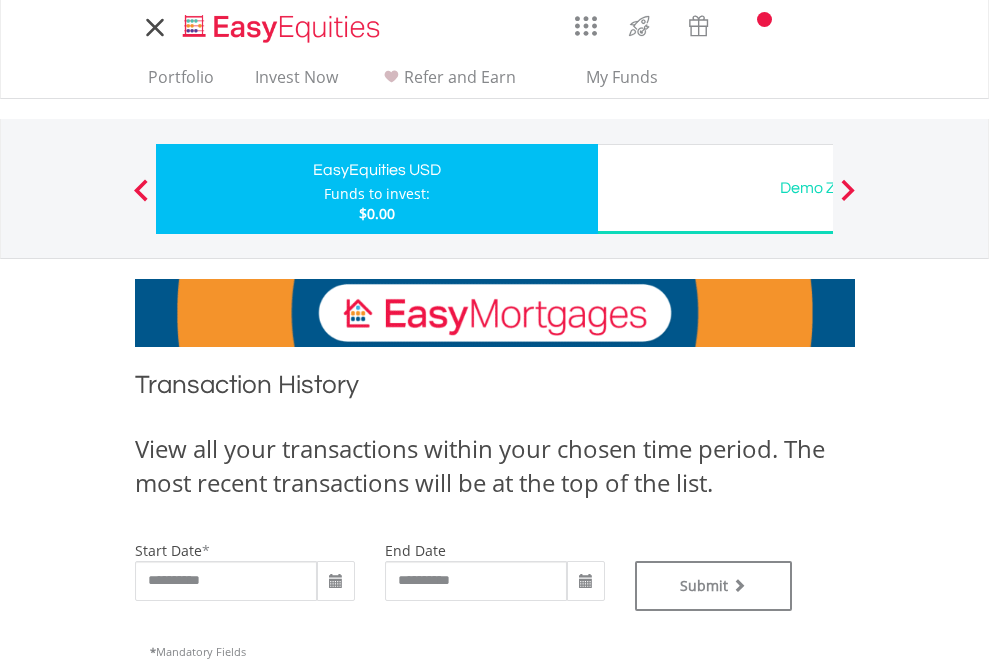 scroll, scrollTop: 0, scrollLeft: 0, axis: both 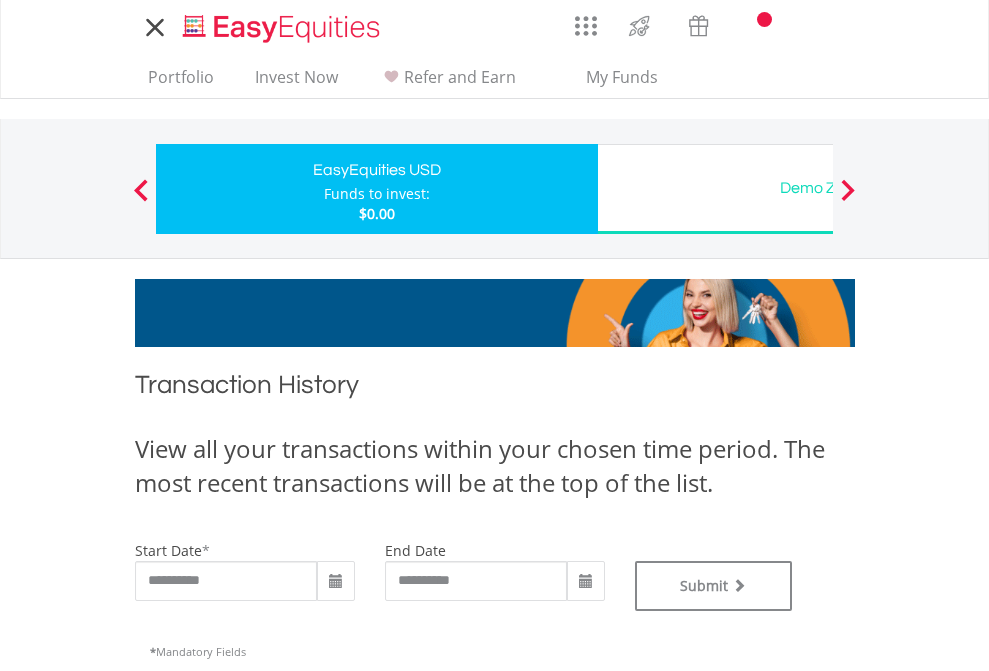 type on "**********" 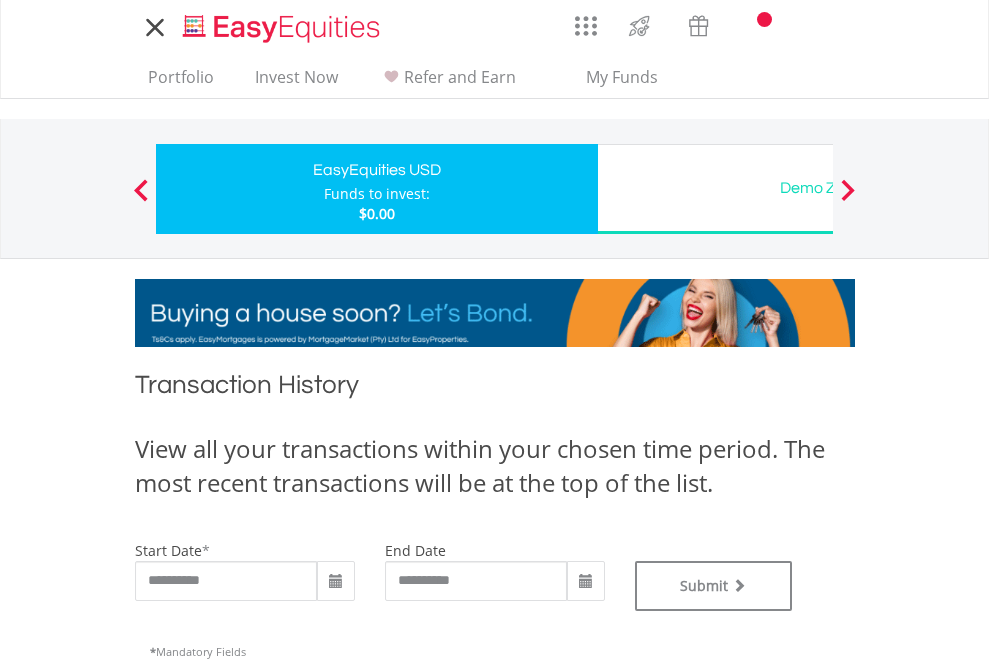 type on "**********" 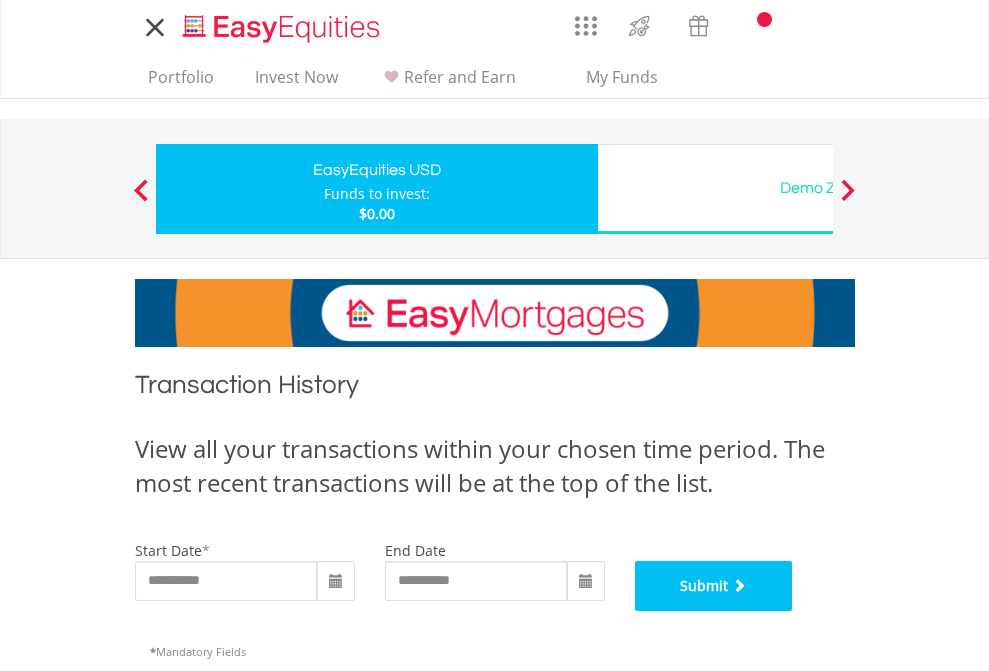 click on "Submit" at bounding box center (714, 586) 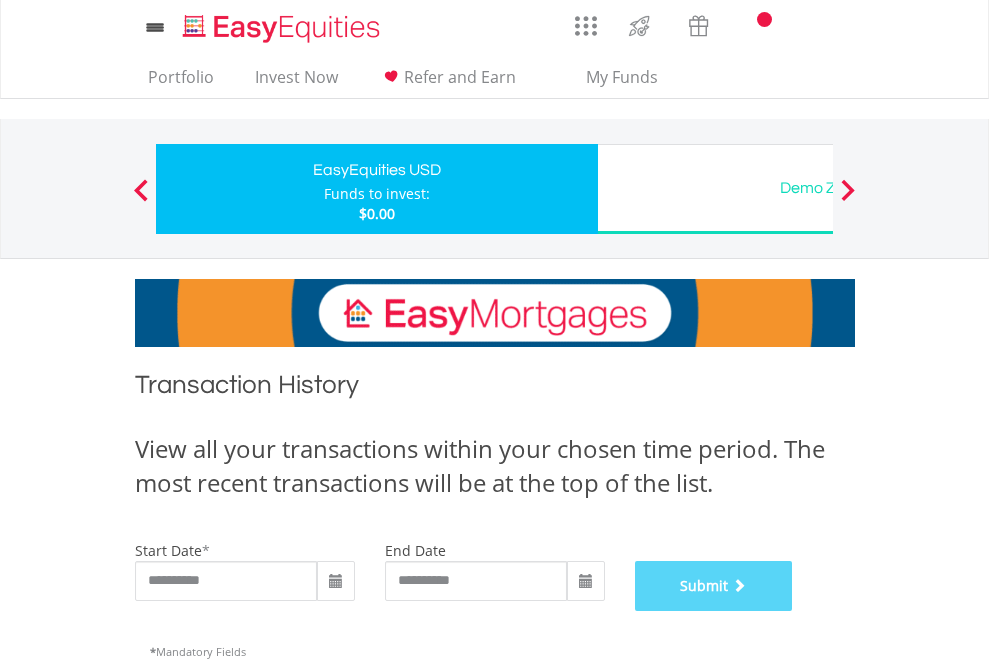 scroll, scrollTop: 811, scrollLeft: 0, axis: vertical 